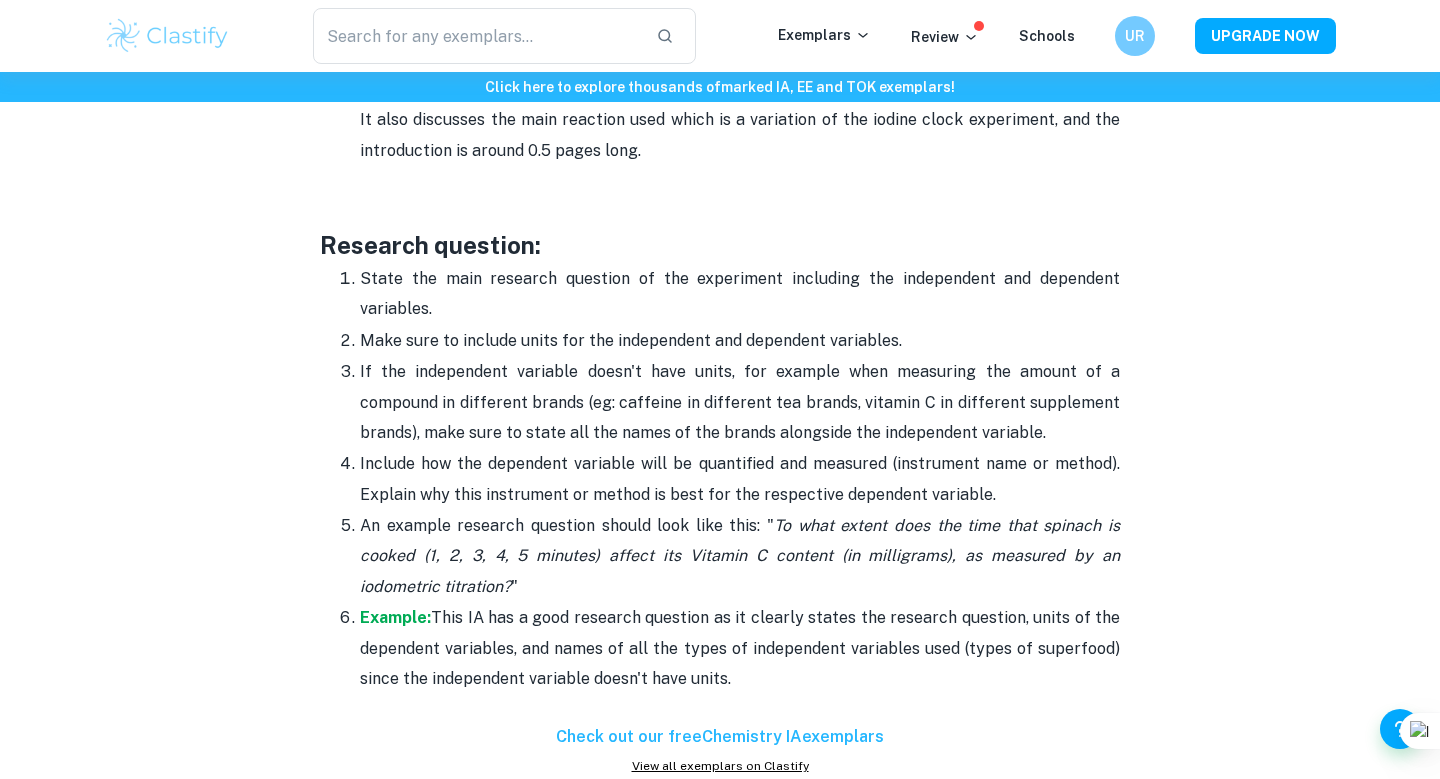 scroll, scrollTop: 1753, scrollLeft: 0, axis: vertical 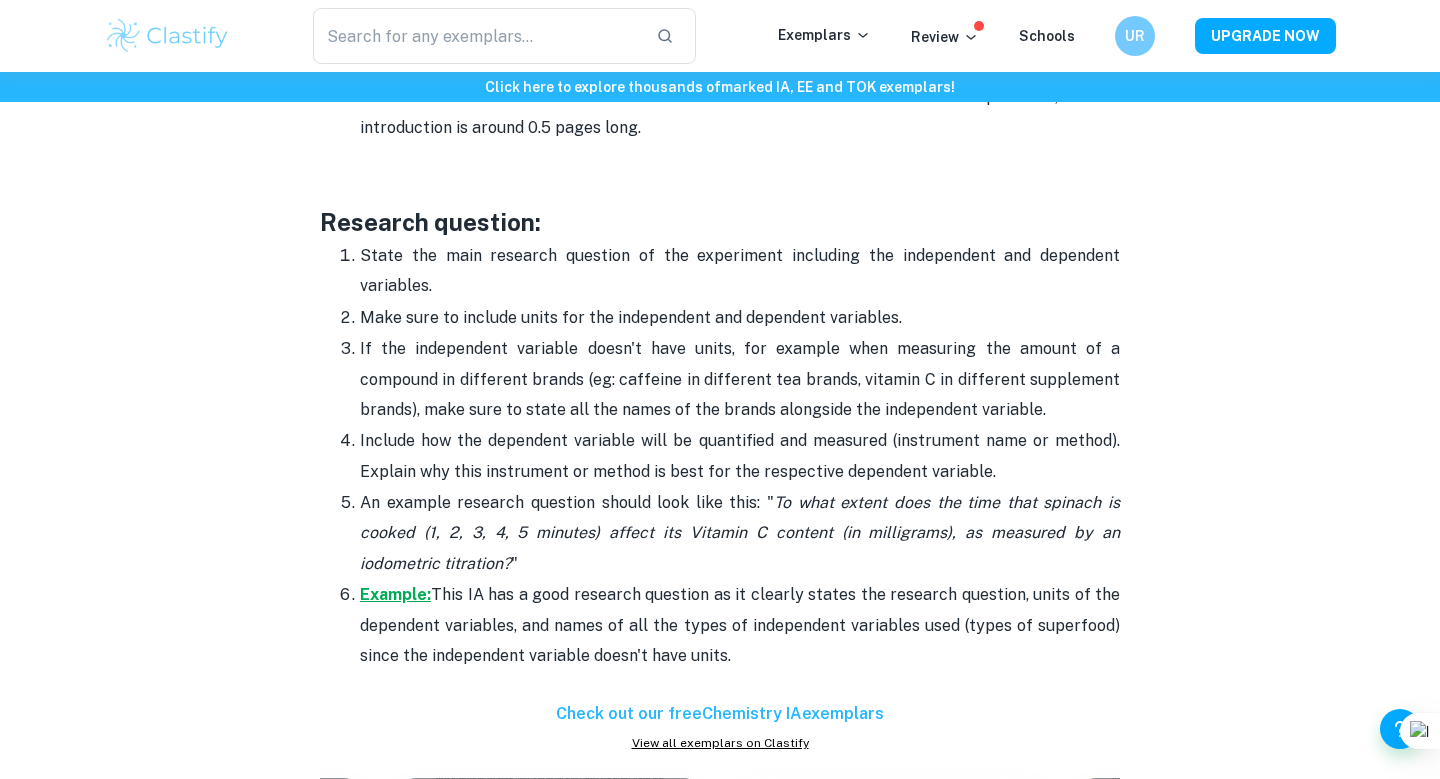 click on "Example:" at bounding box center (395, 594) 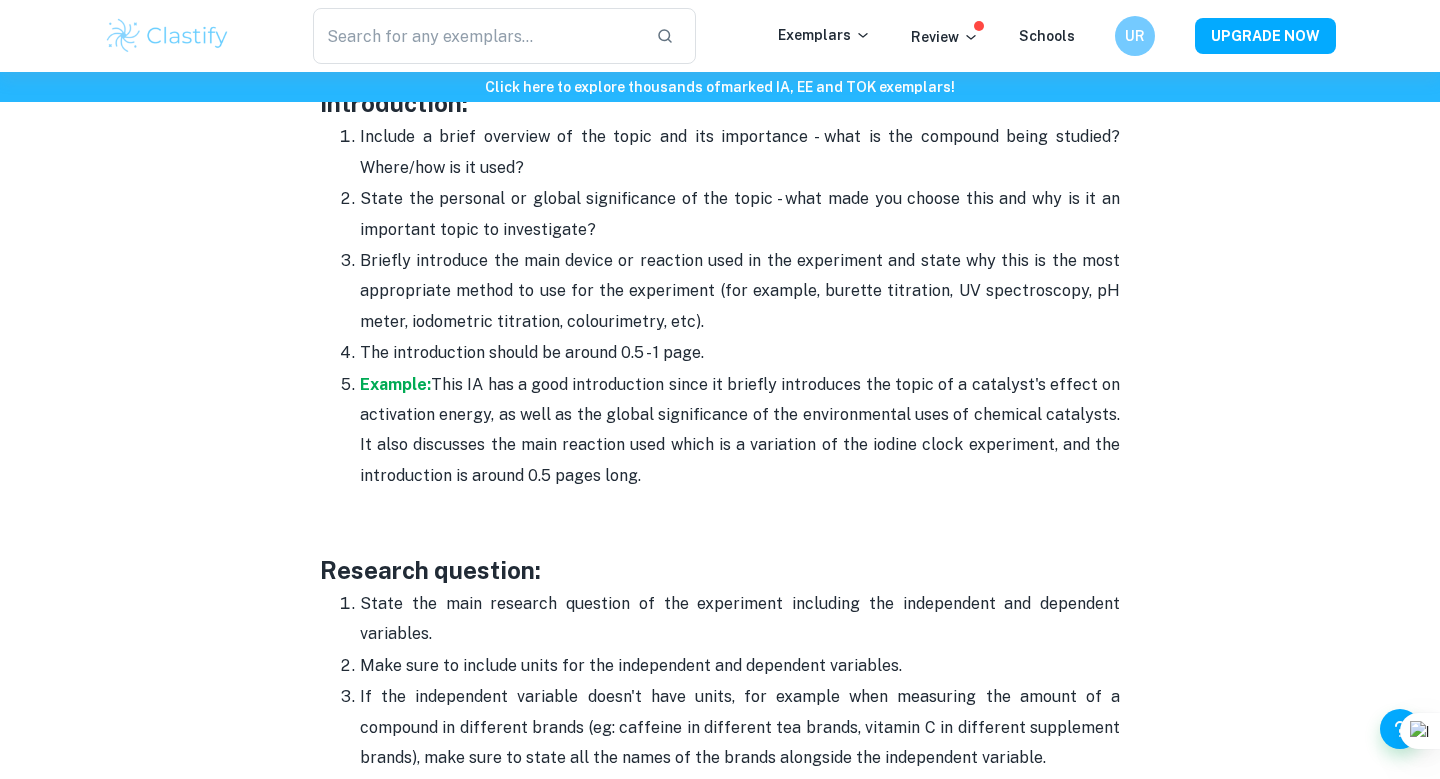 scroll, scrollTop: 1406, scrollLeft: 0, axis: vertical 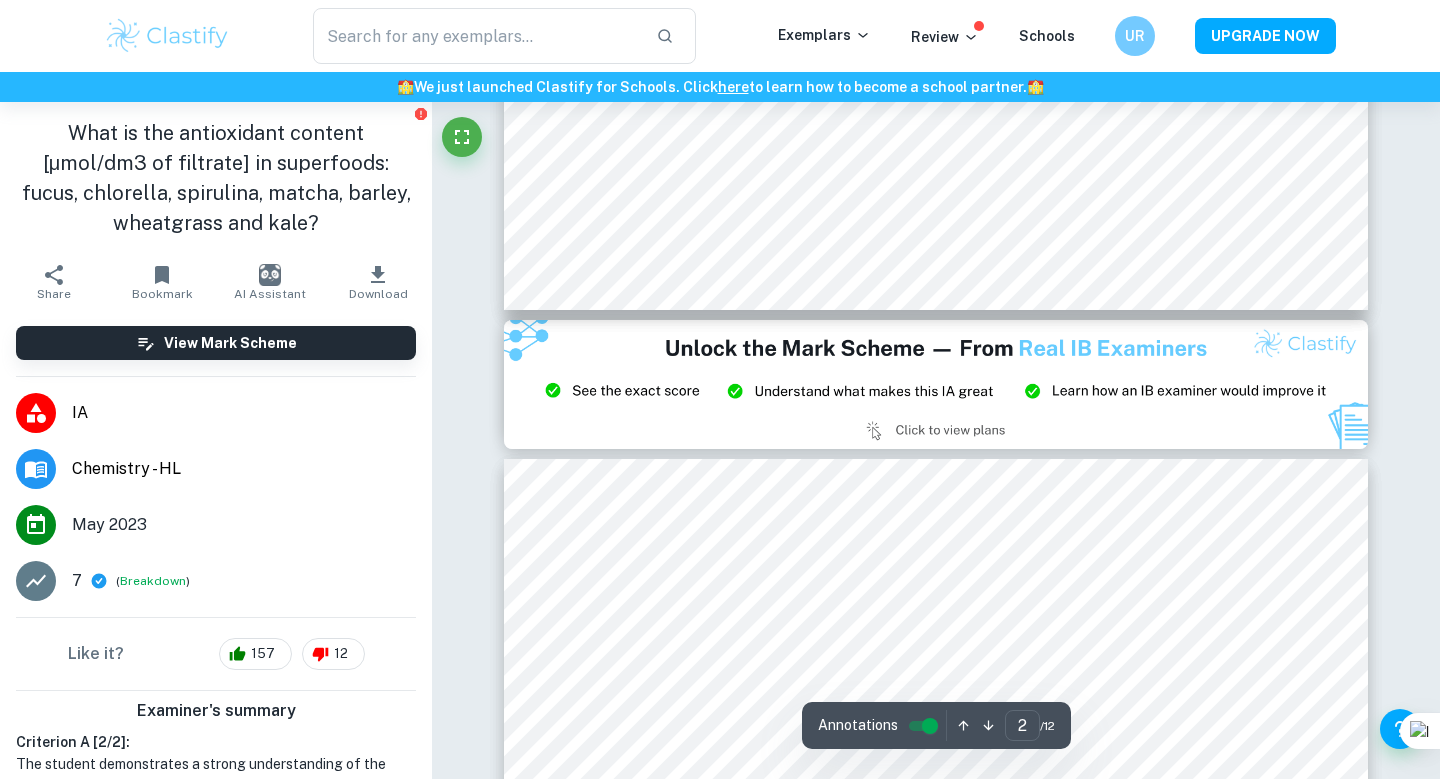 type on "3" 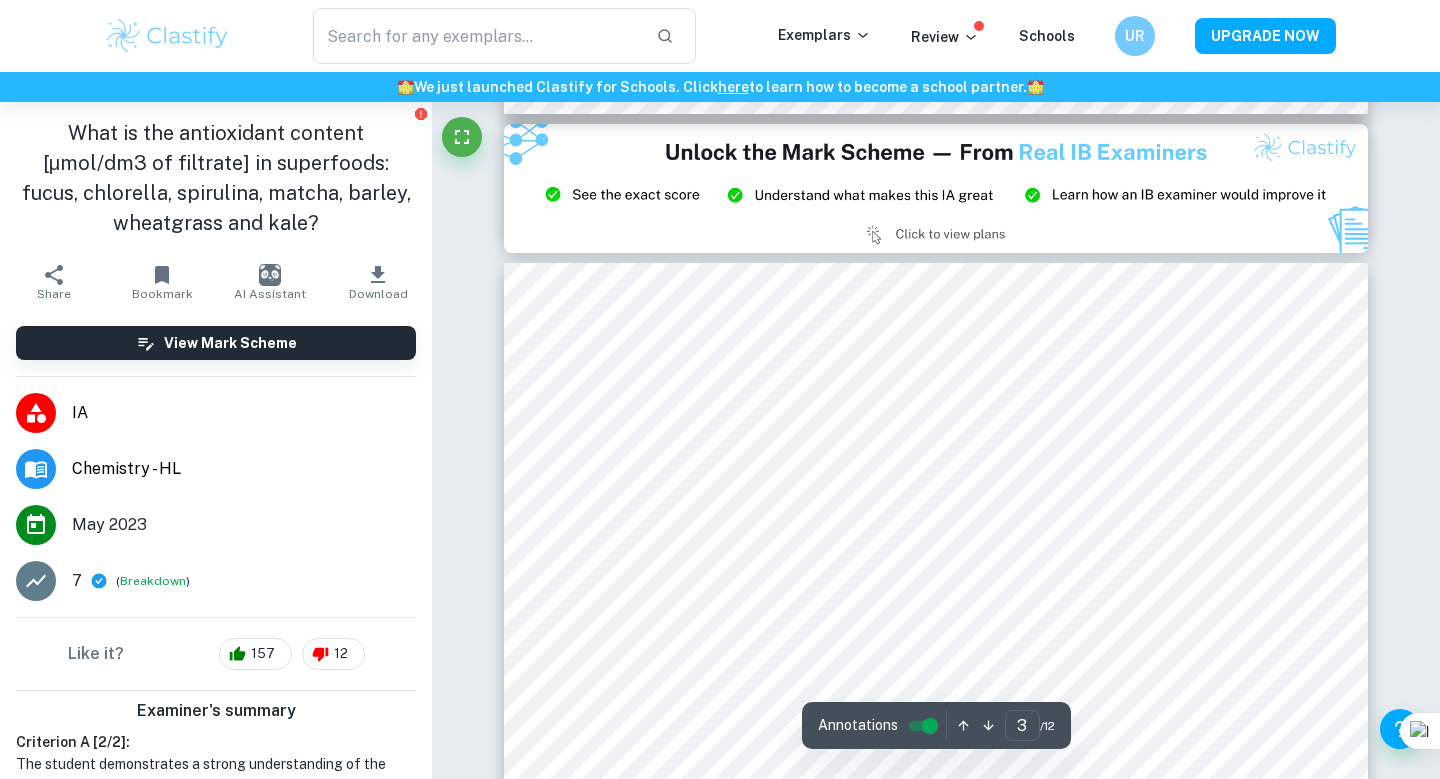 scroll, scrollTop: 2607, scrollLeft: 0, axis: vertical 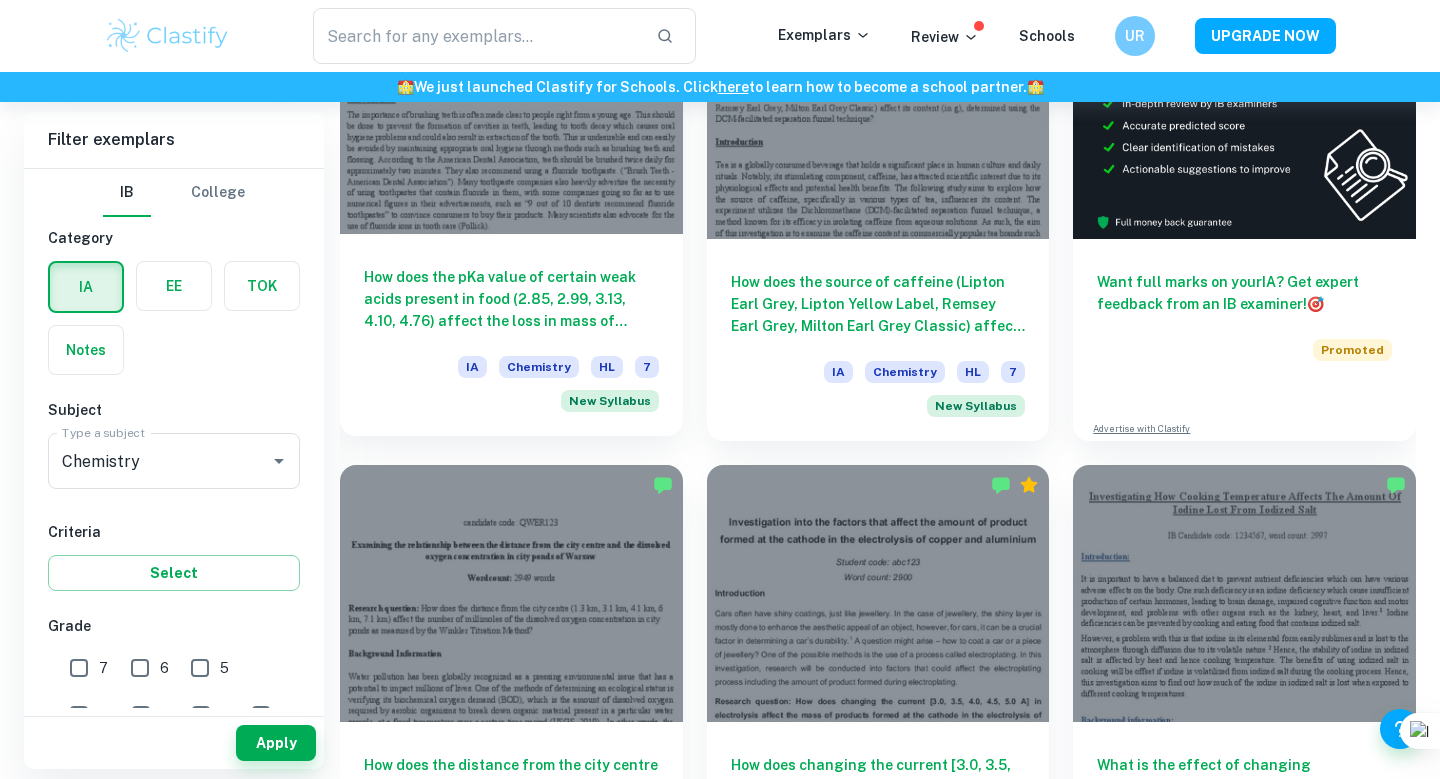 click on "How does the pKa value of certain weak acids present in food (2.85, 2.99, 3.13, 4.10, 4.76) affect the loss in mass of calcium carbonate (in grams, measured using an electronic balance, ±0.01 g), and how does the addition of sodium fluoride solution affect this reaction, keeping the concentration and temperature of the acid solutions and sodium fluoride solutions, the time taken for the reaction and the surface area of the calcium carbonate chips controlled?" at bounding box center (511, 299) 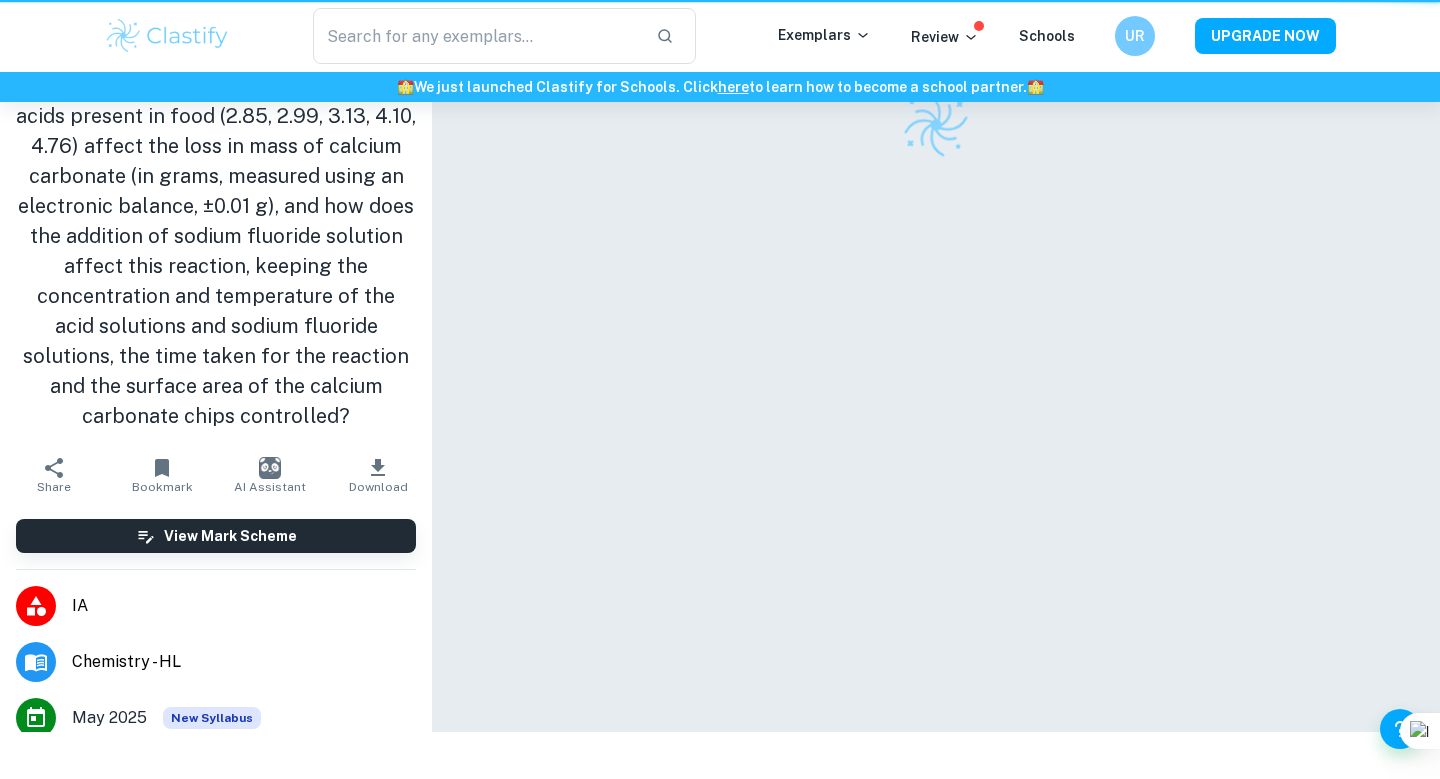 scroll, scrollTop: 0, scrollLeft: 0, axis: both 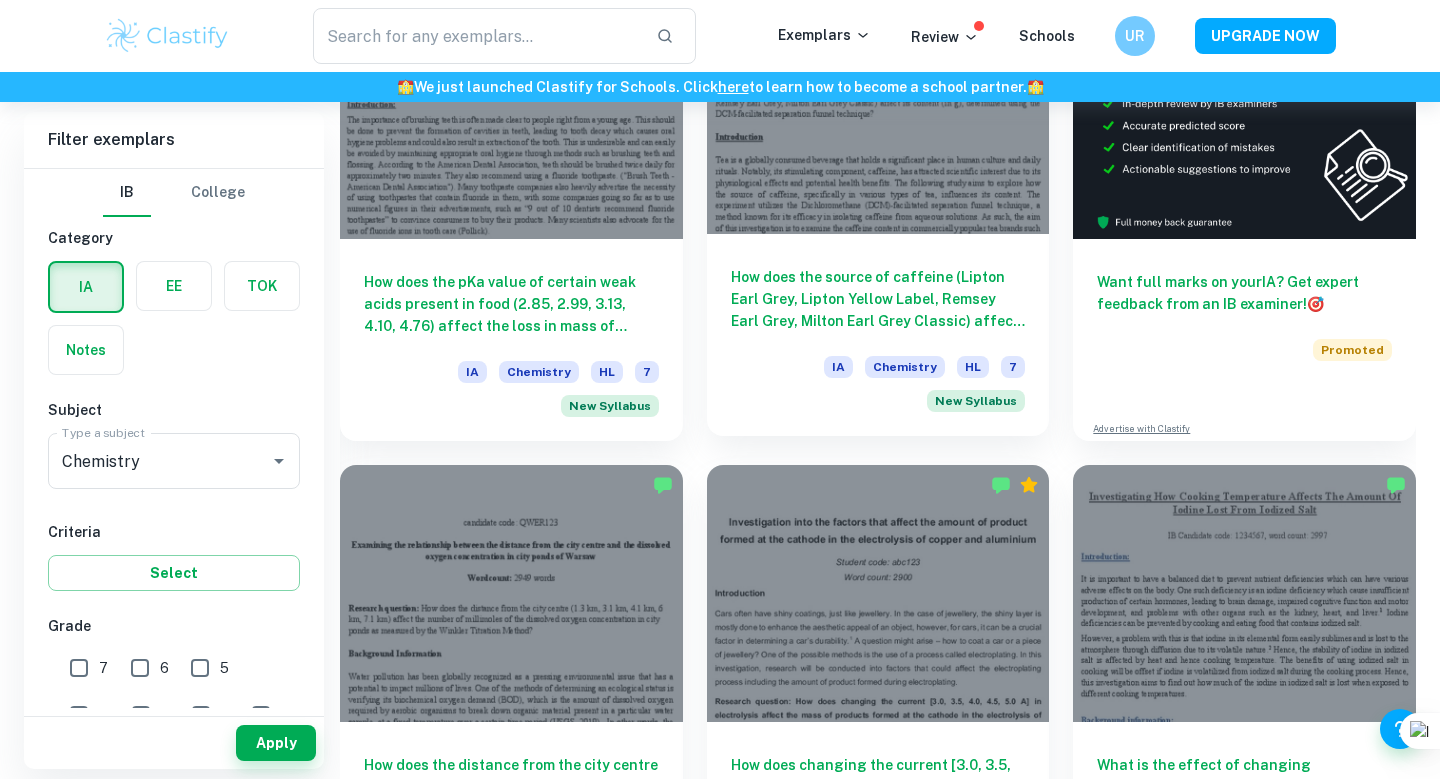 click at bounding box center [878, 105] 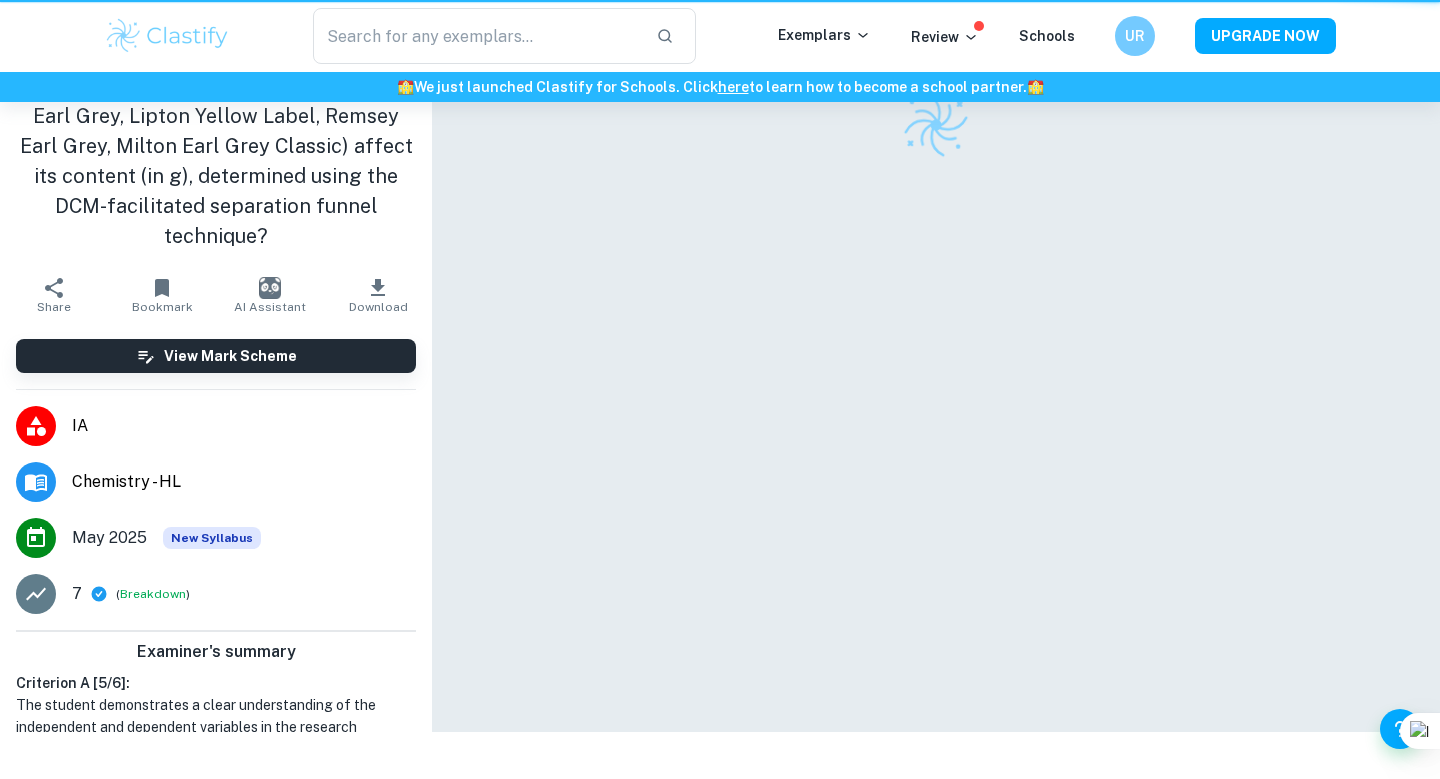 scroll, scrollTop: 0, scrollLeft: 0, axis: both 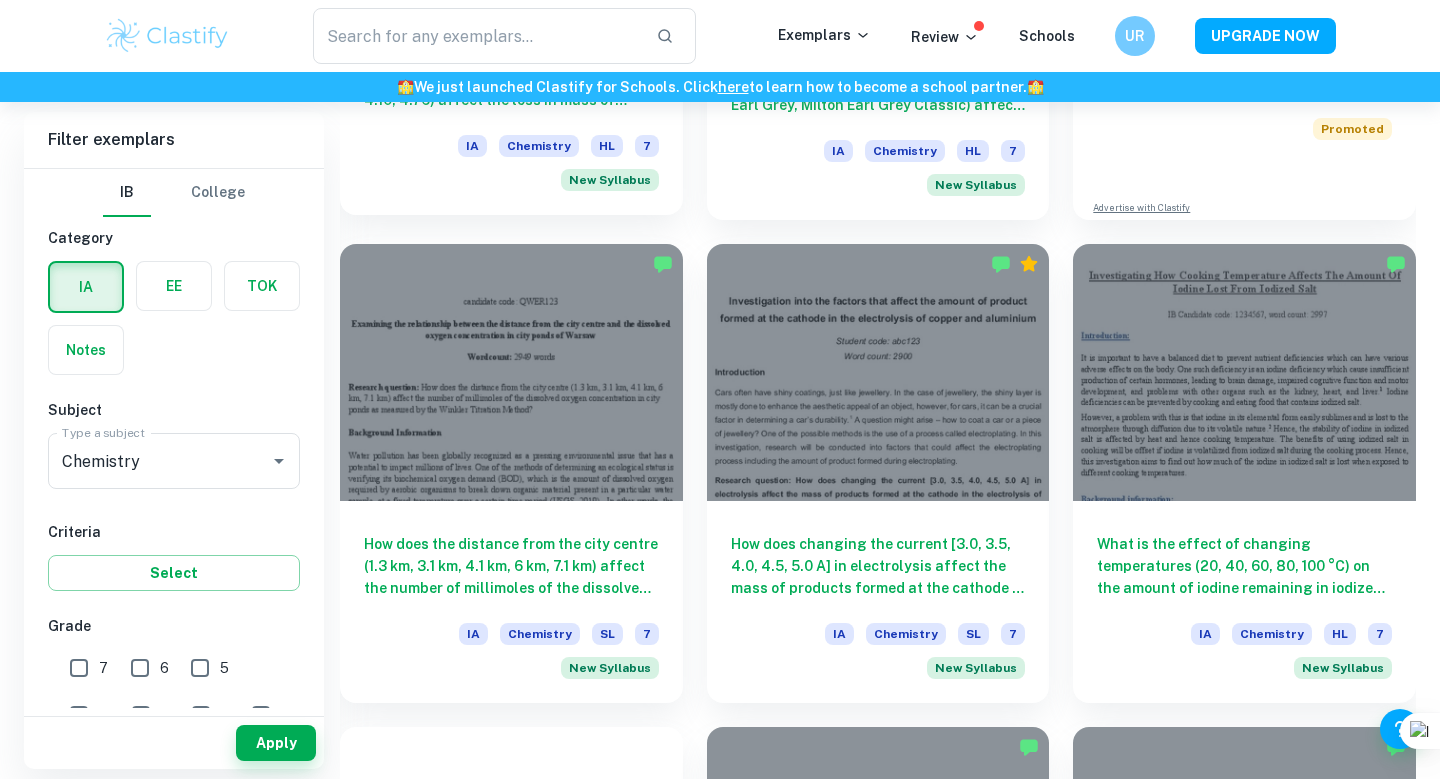 click at bounding box center [511, 372] 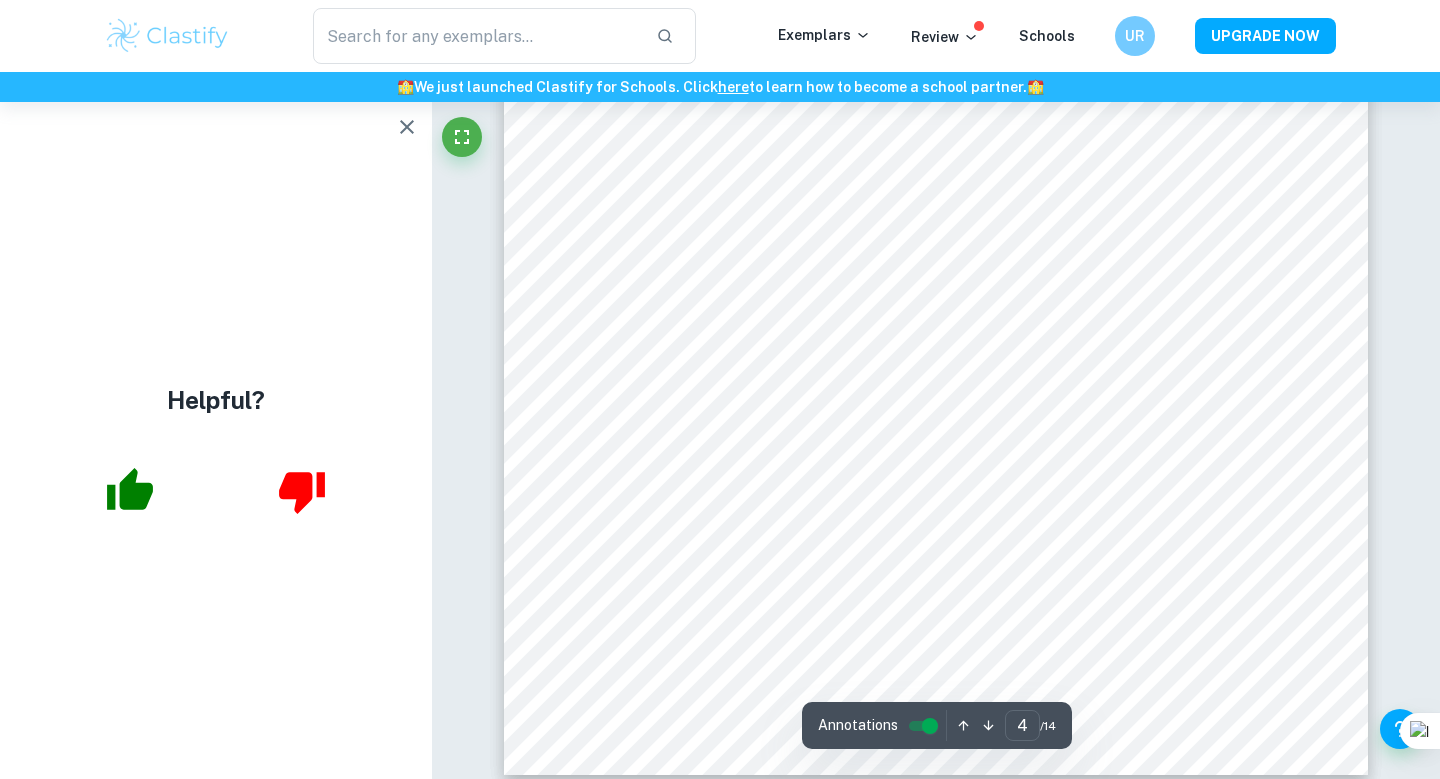 scroll, scrollTop: 4557, scrollLeft: 0, axis: vertical 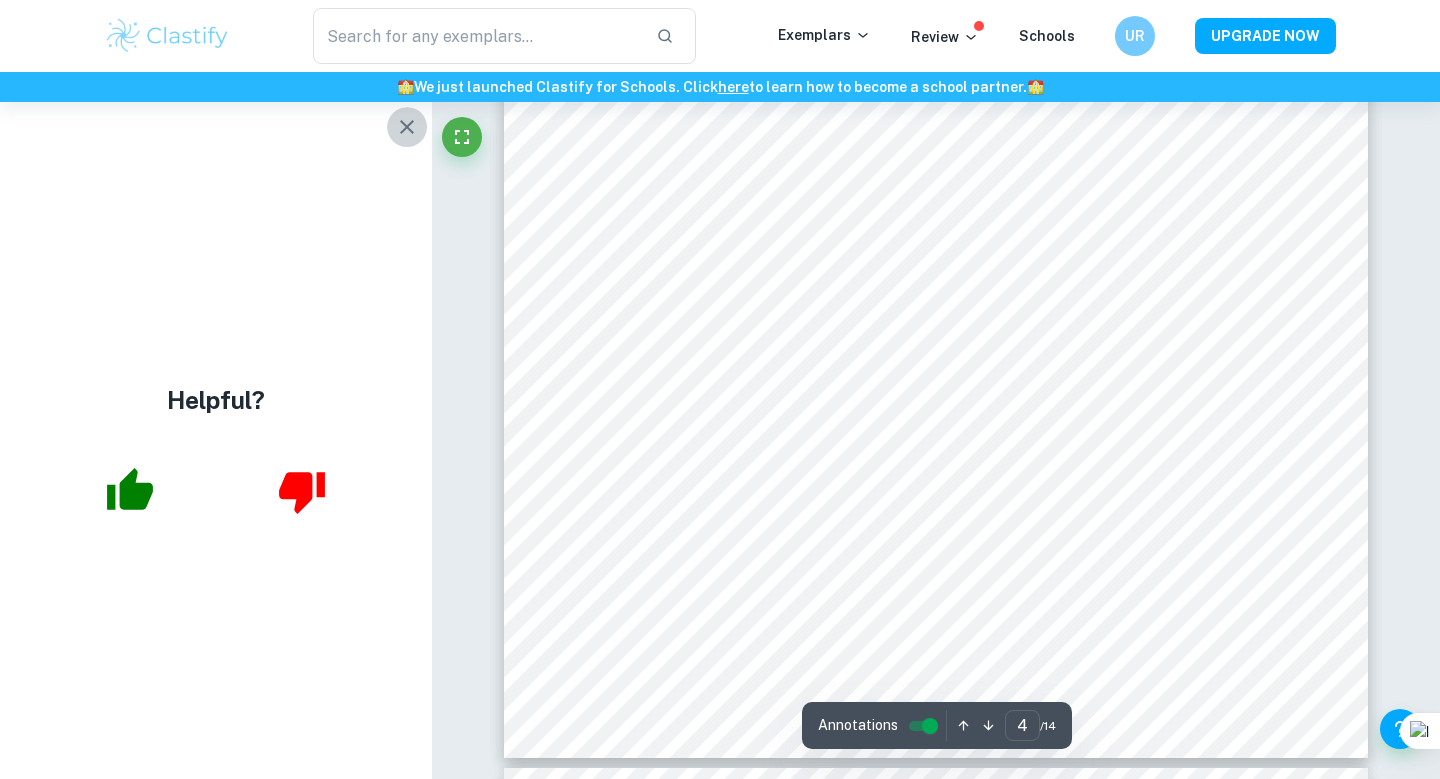 click 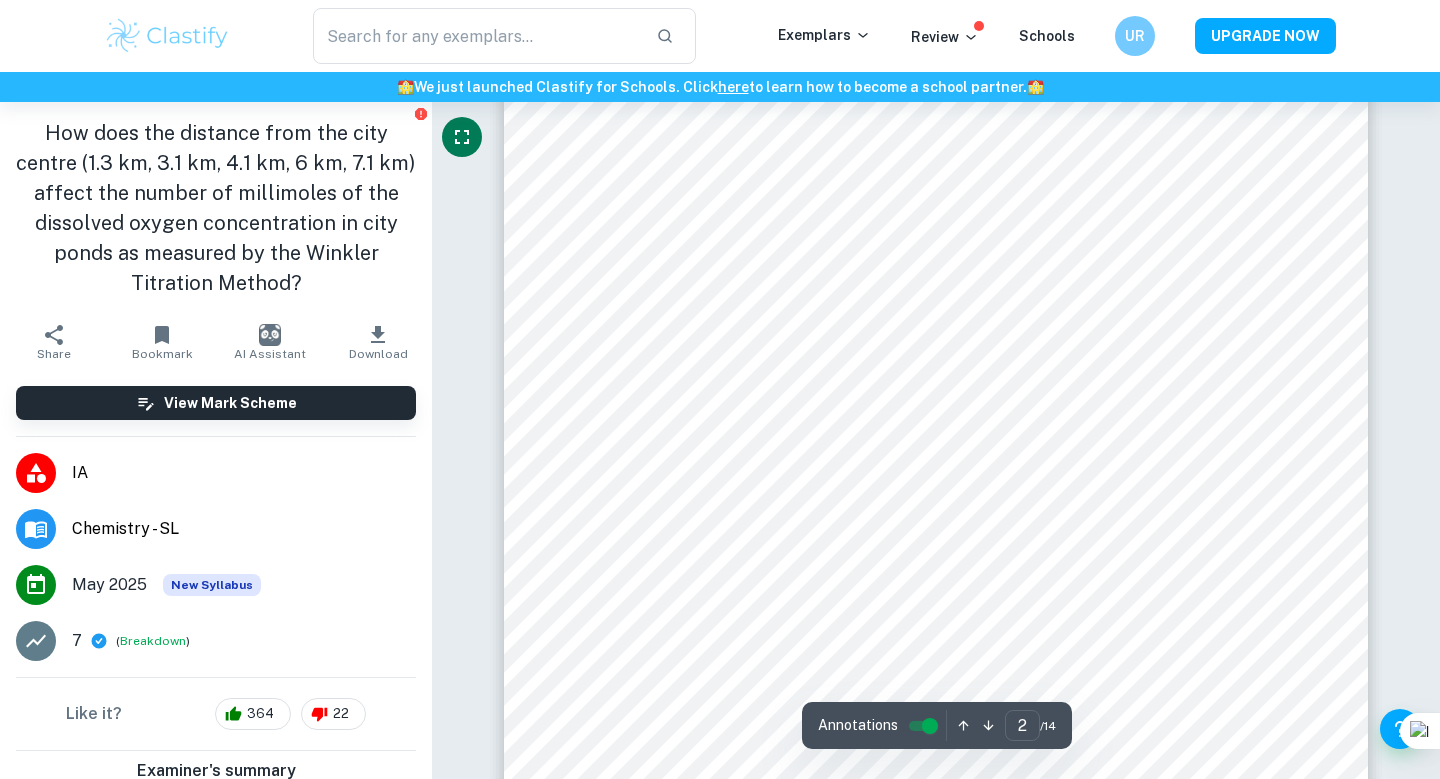 type on "1" 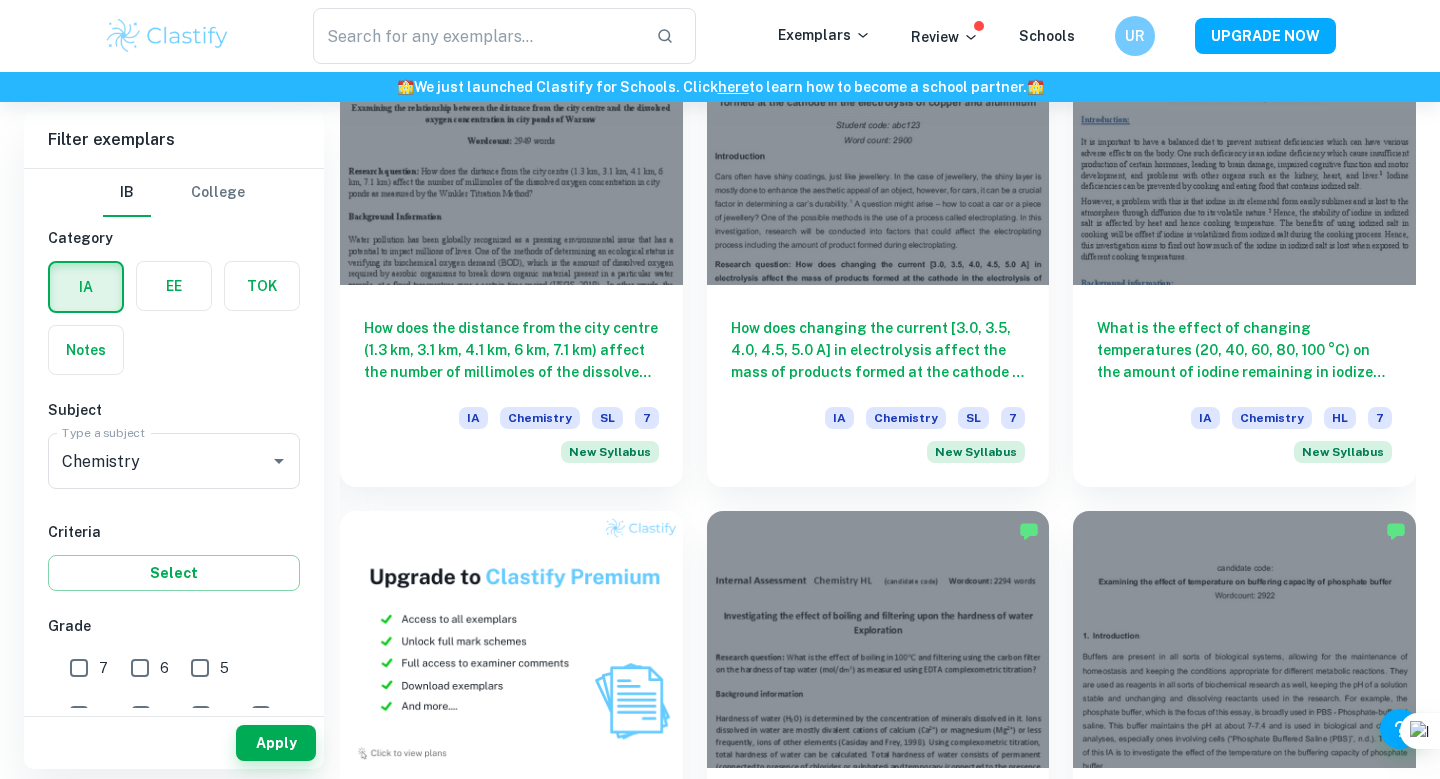 scroll, scrollTop: 1200, scrollLeft: 0, axis: vertical 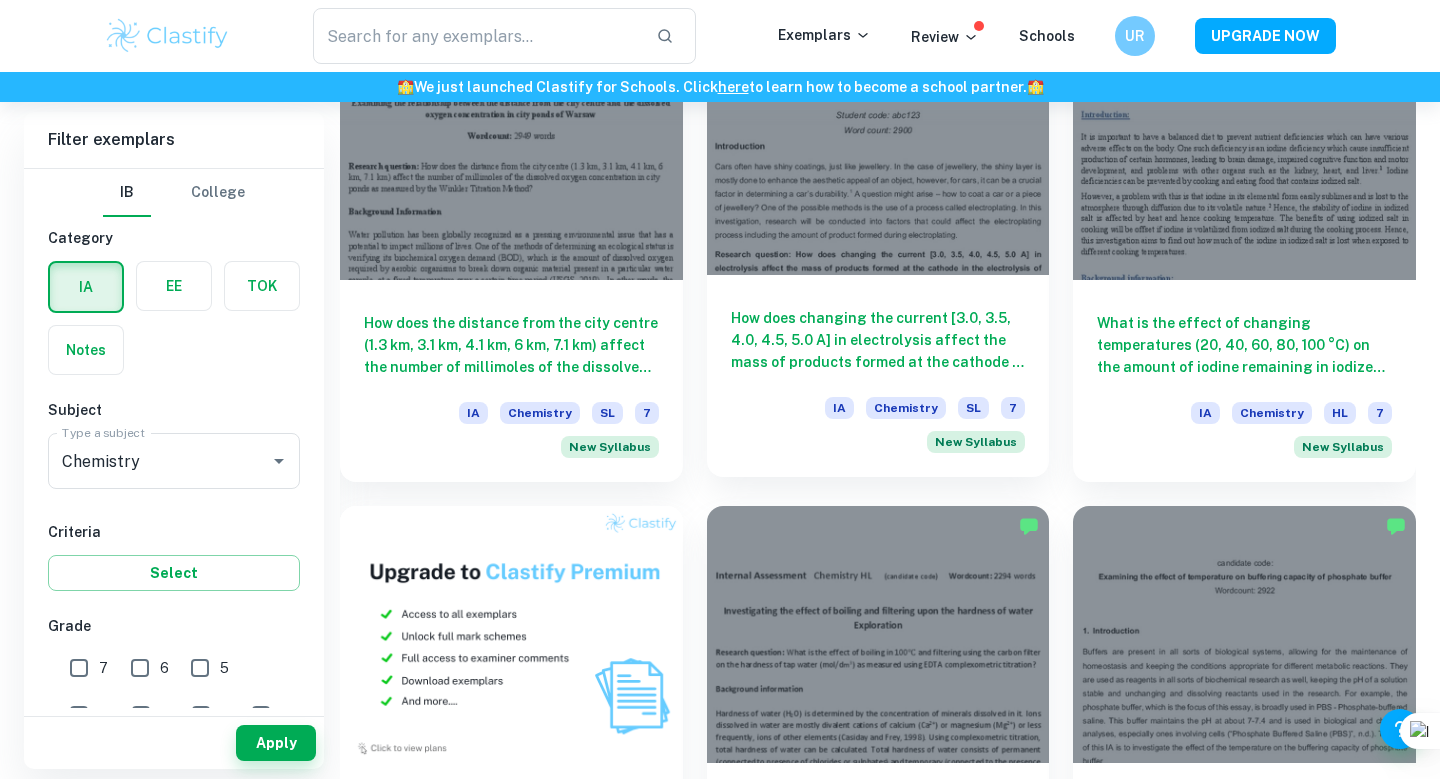 click on "How does changing the current [3.0, 3.5, 4.0, 4.5, 5.0 A] in electrolysis affect the mass of products formed at the cathode in the electrolysis of copper and aluminium respectively? IA Chemistry SL 7 New Syllabus" at bounding box center [878, 376] 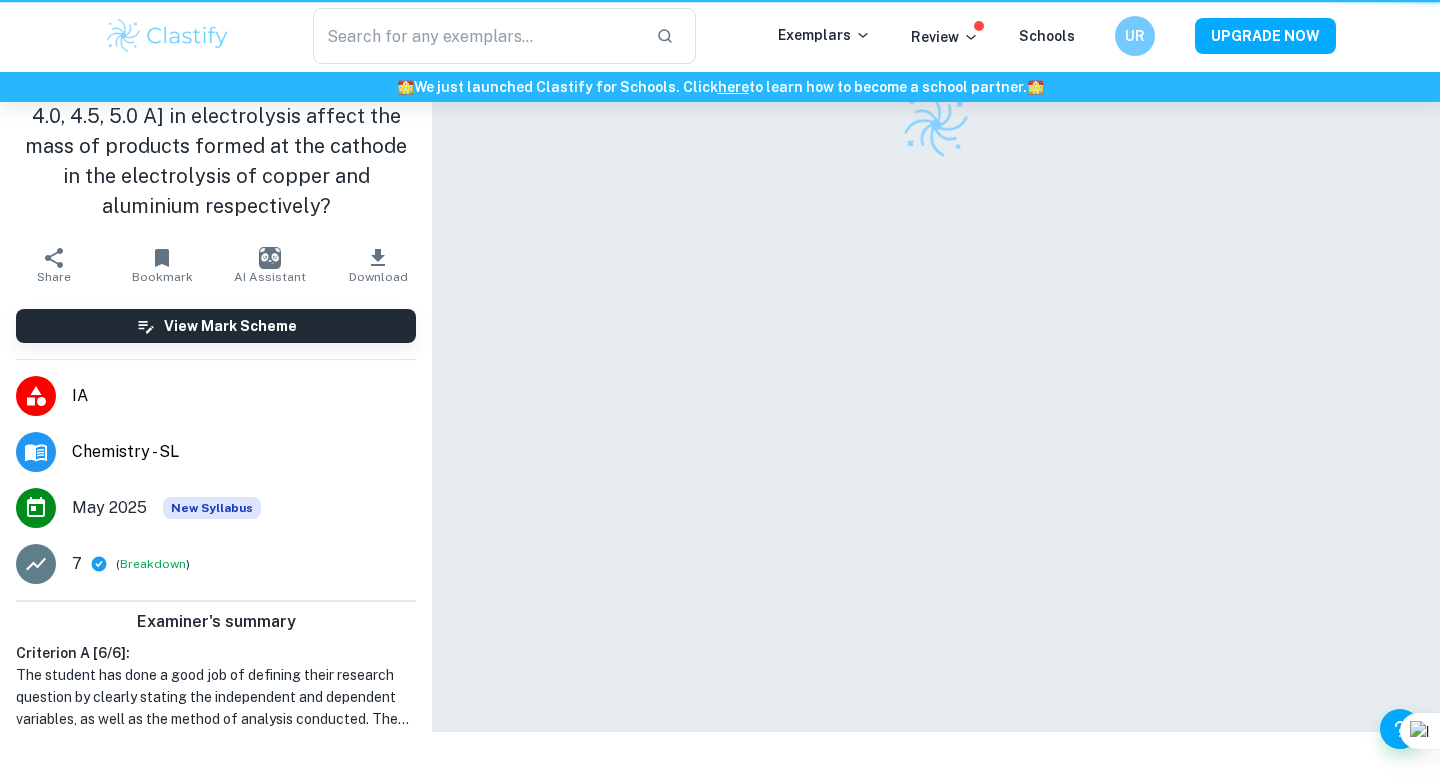 scroll, scrollTop: 0, scrollLeft: 0, axis: both 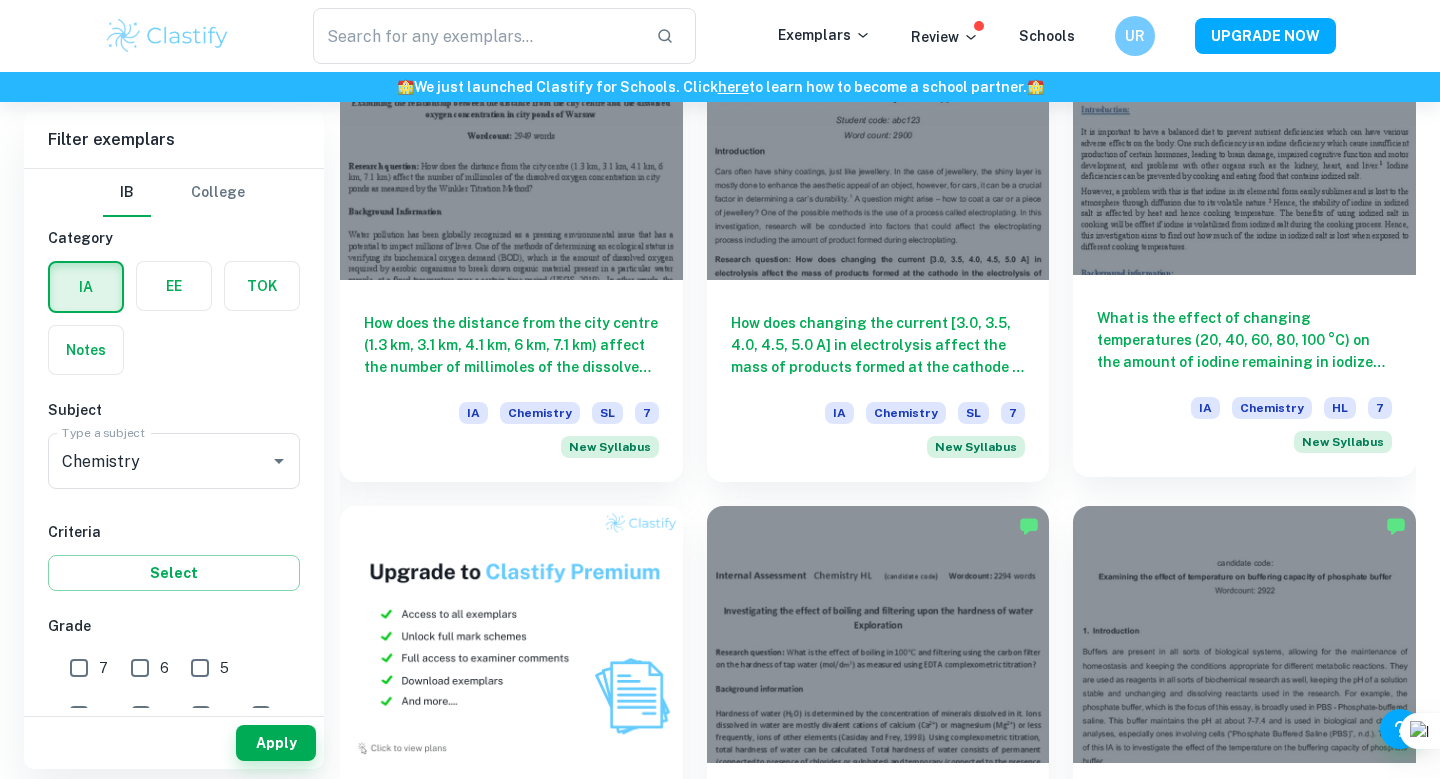 click on "What is the effect of changing temperatures (20, 40, 60, 80, 100 °C) on the amount of iodine remaining in iodized salt (in grams) after exposure to heat during cooking, as measured by an iodometric titration?" at bounding box center (1244, 340) 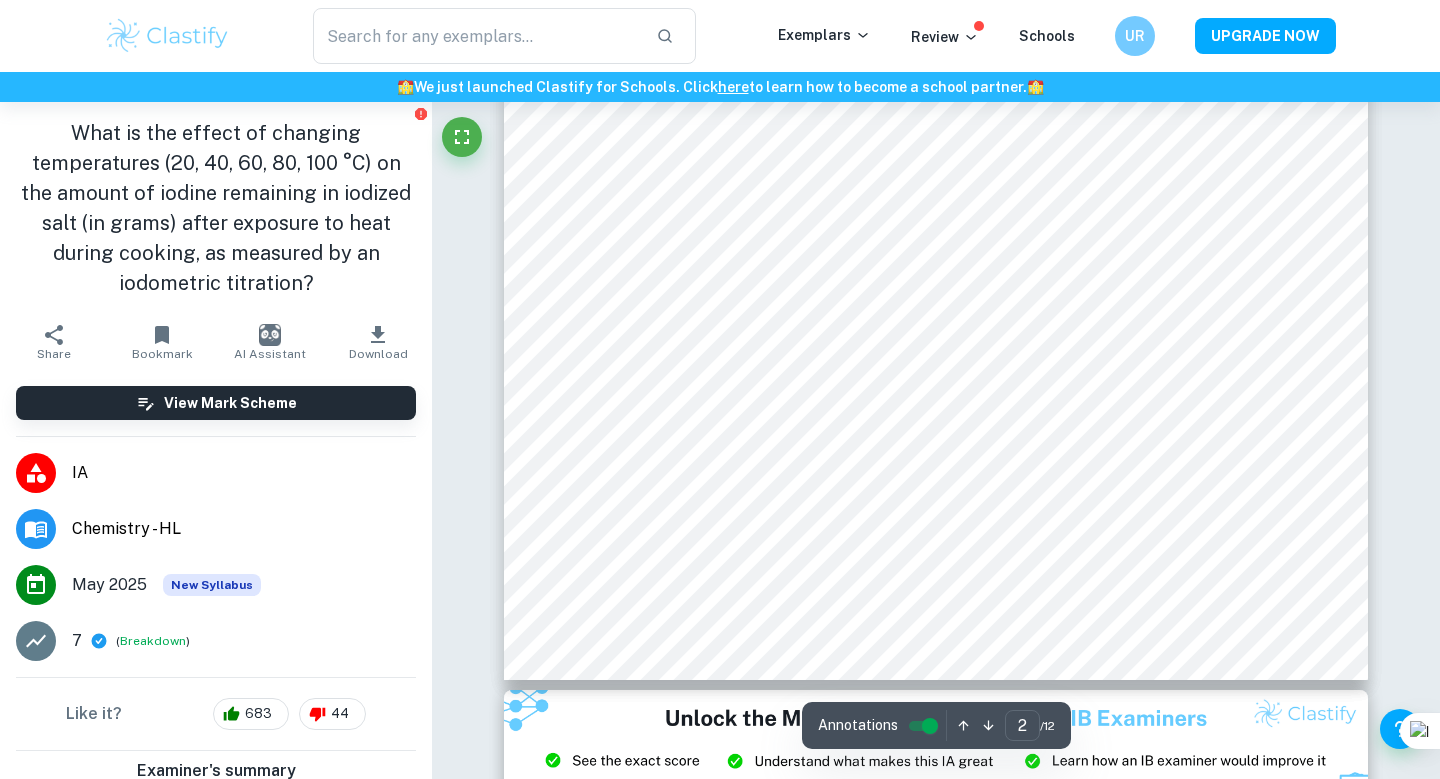 scroll, scrollTop: 1837, scrollLeft: 0, axis: vertical 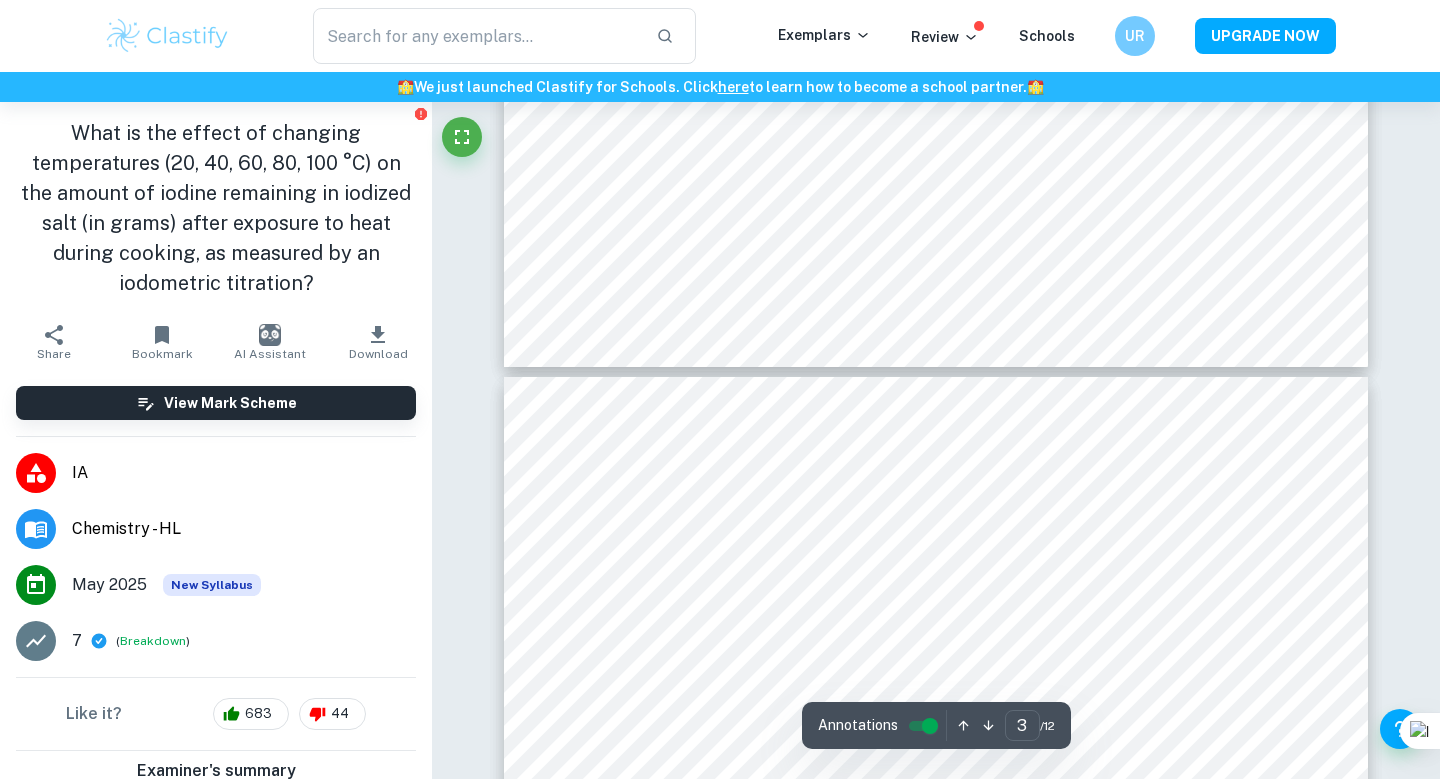 type on "4" 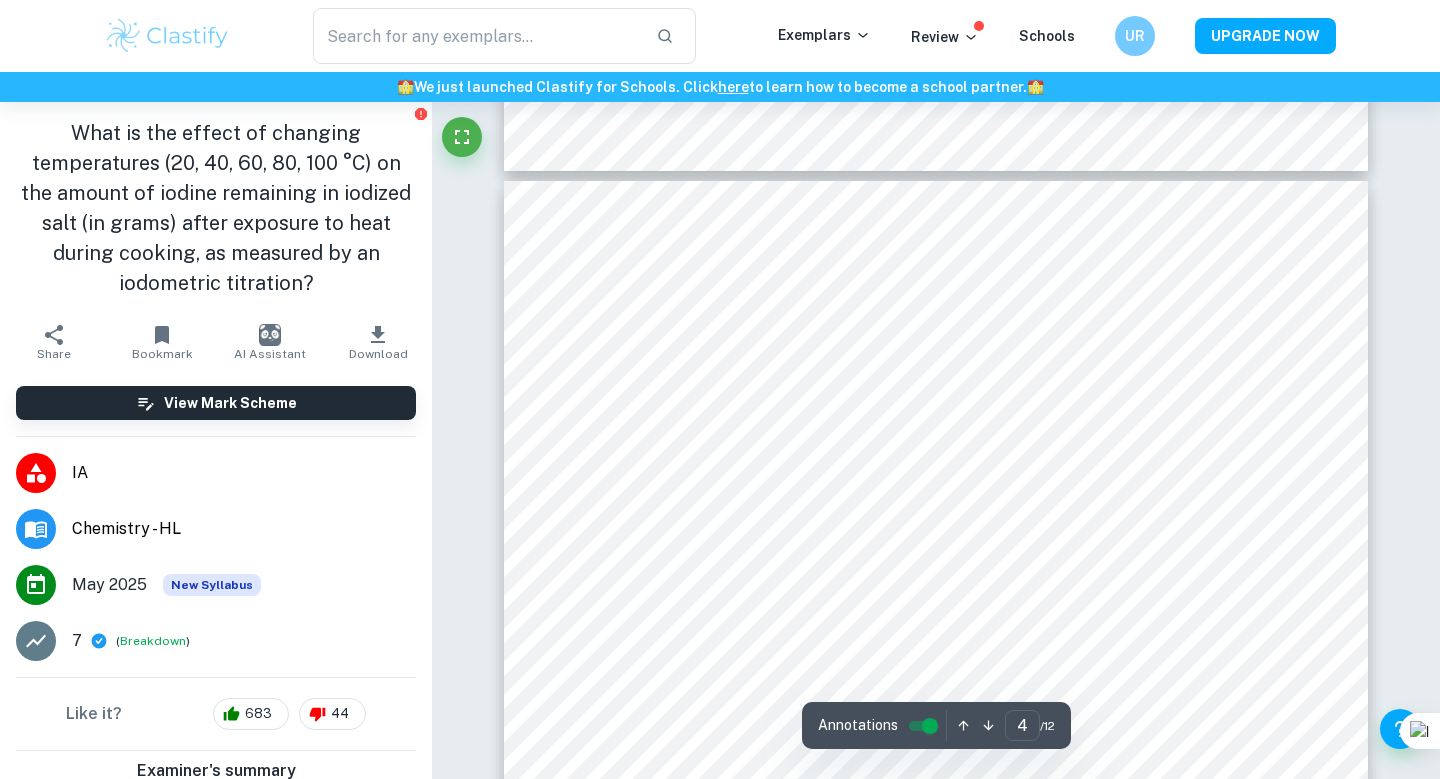 scroll, scrollTop: 3605, scrollLeft: 0, axis: vertical 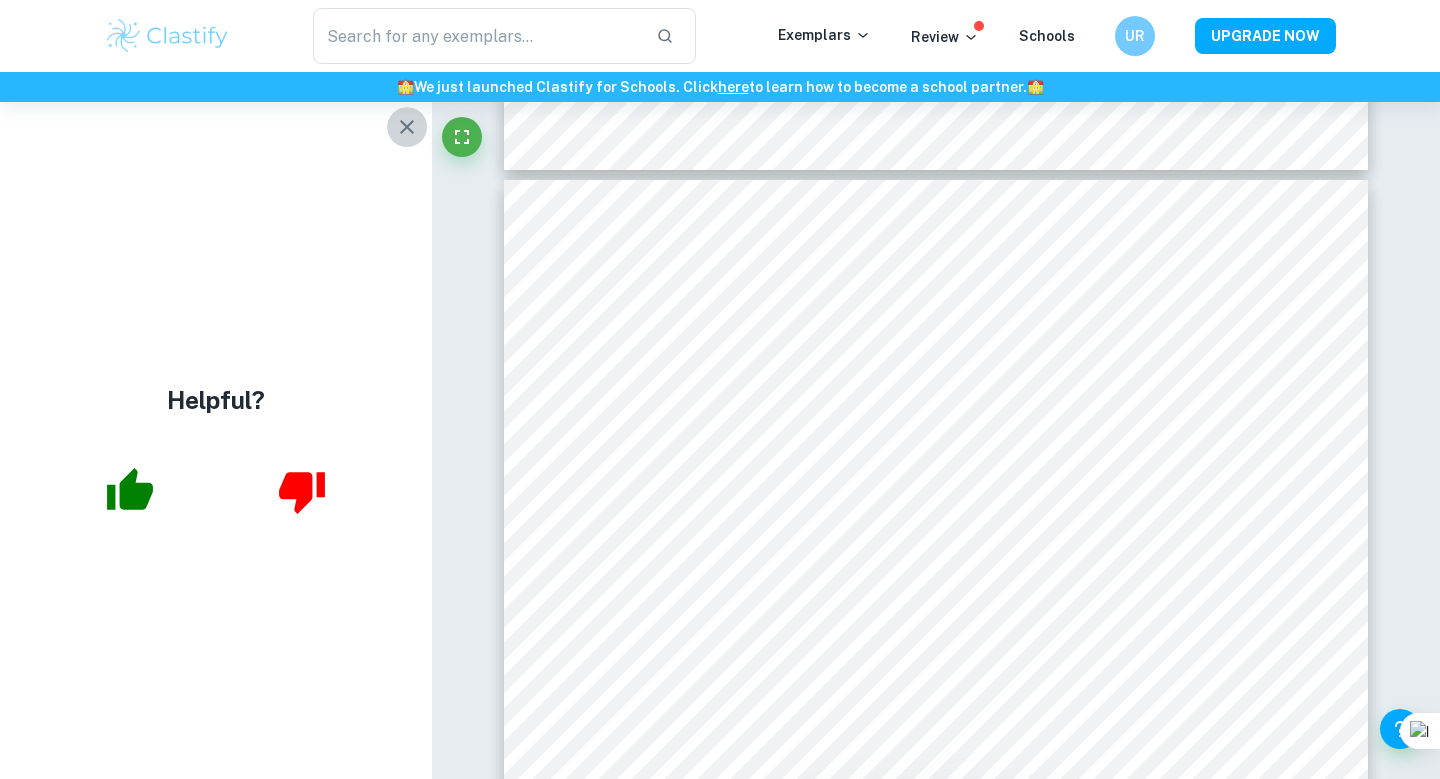 click 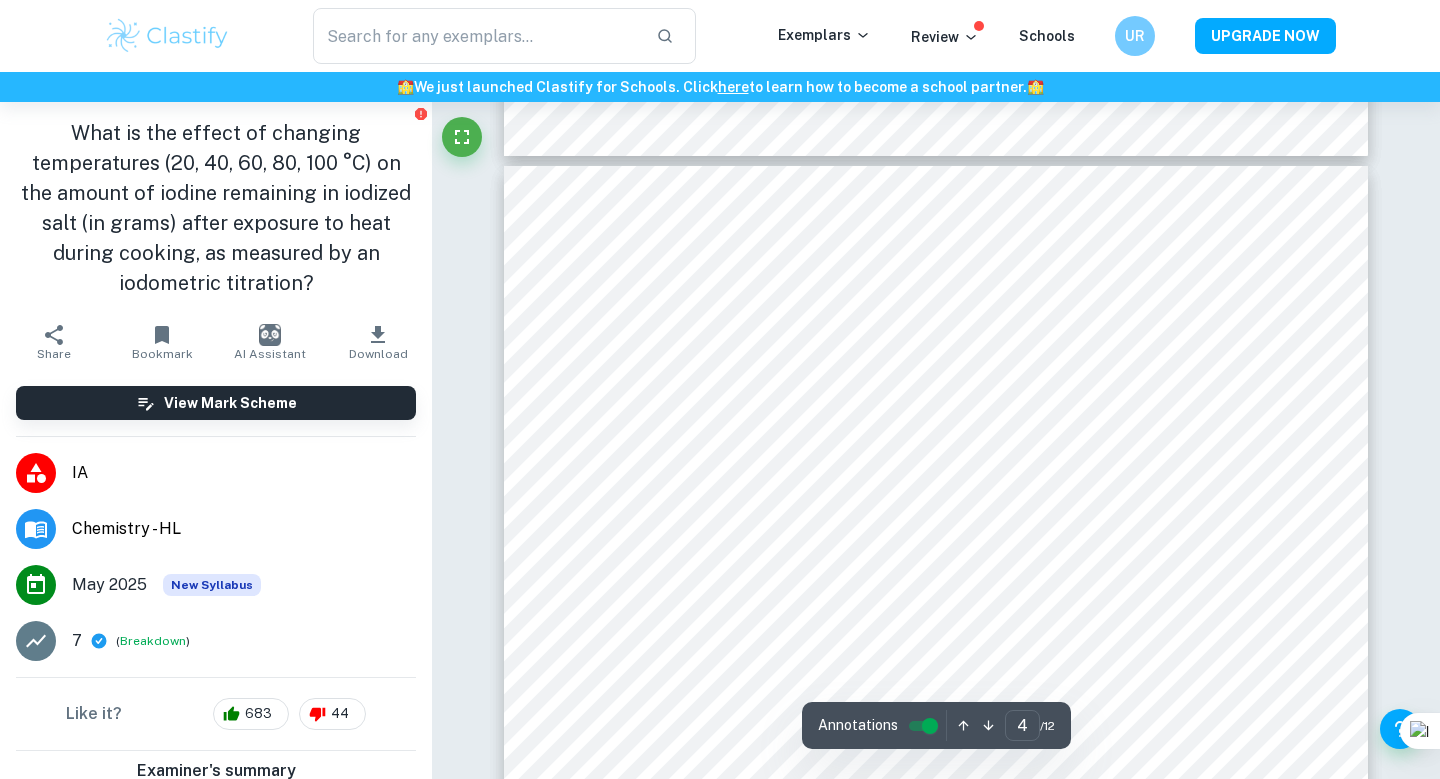 scroll, scrollTop: 3621, scrollLeft: 0, axis: vertical 